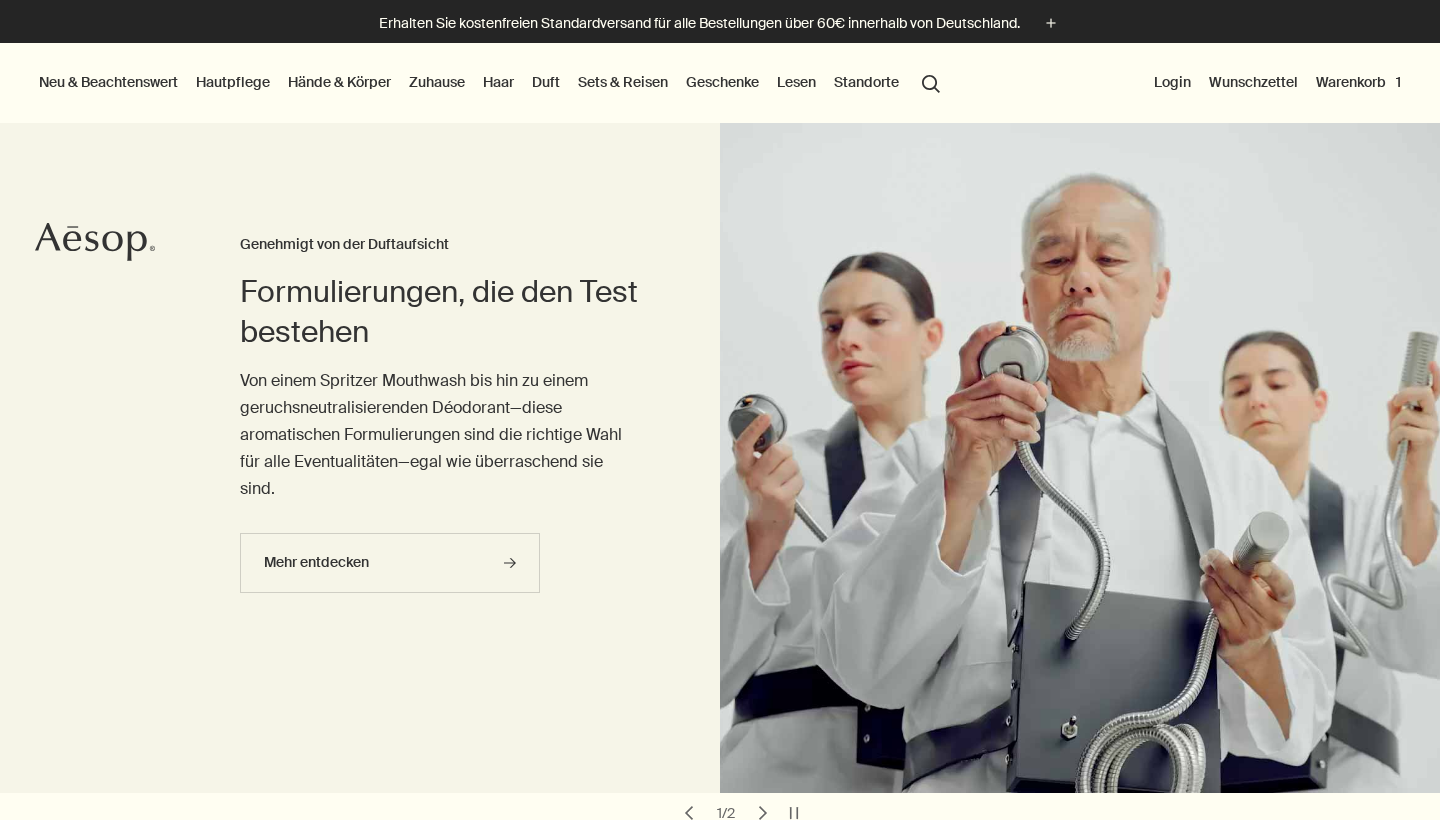 scroll, scrollTop: 0, scrollLeft: 0, axis: both 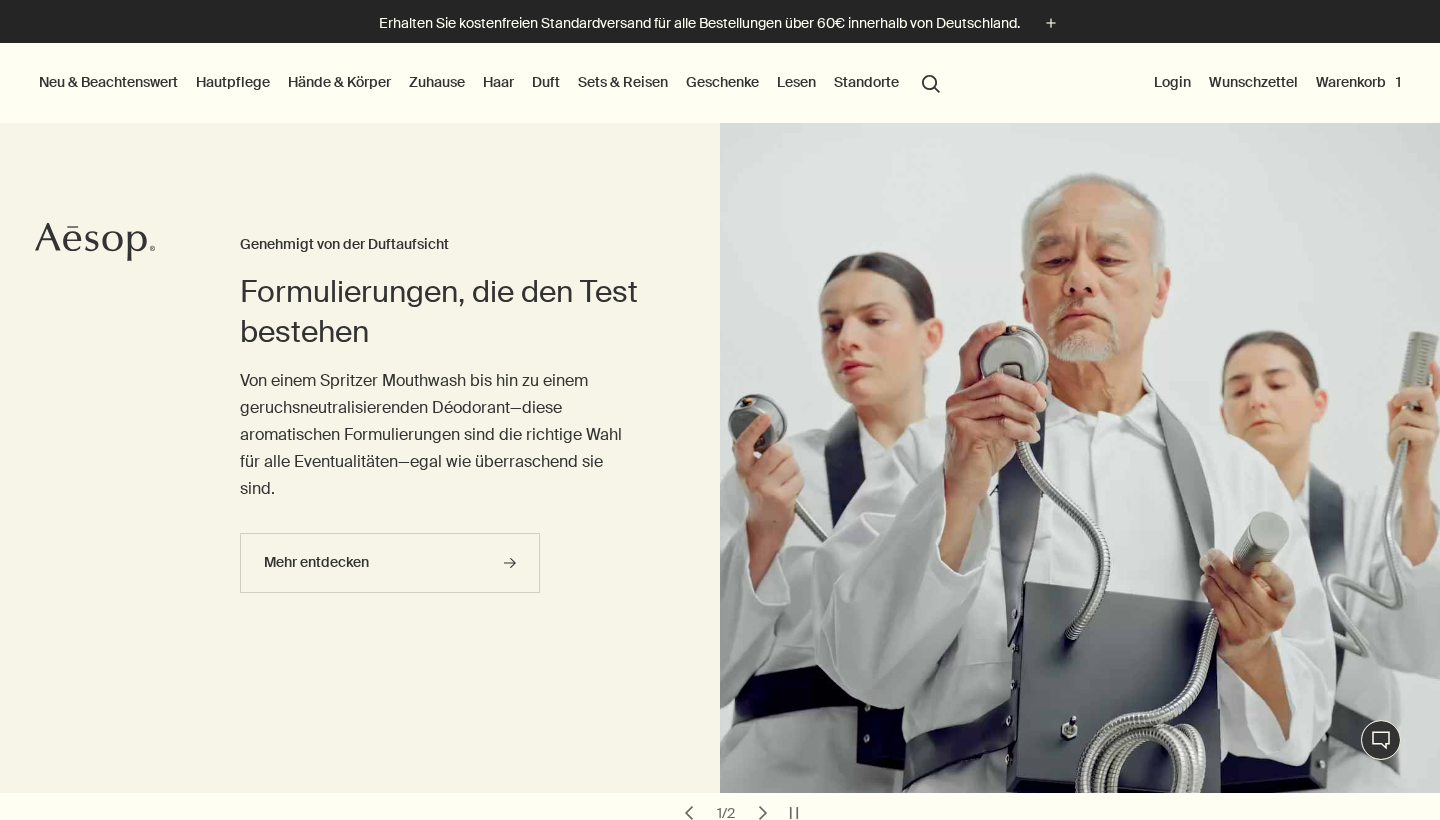 click on "Duft" at bounding box center [546, 82] 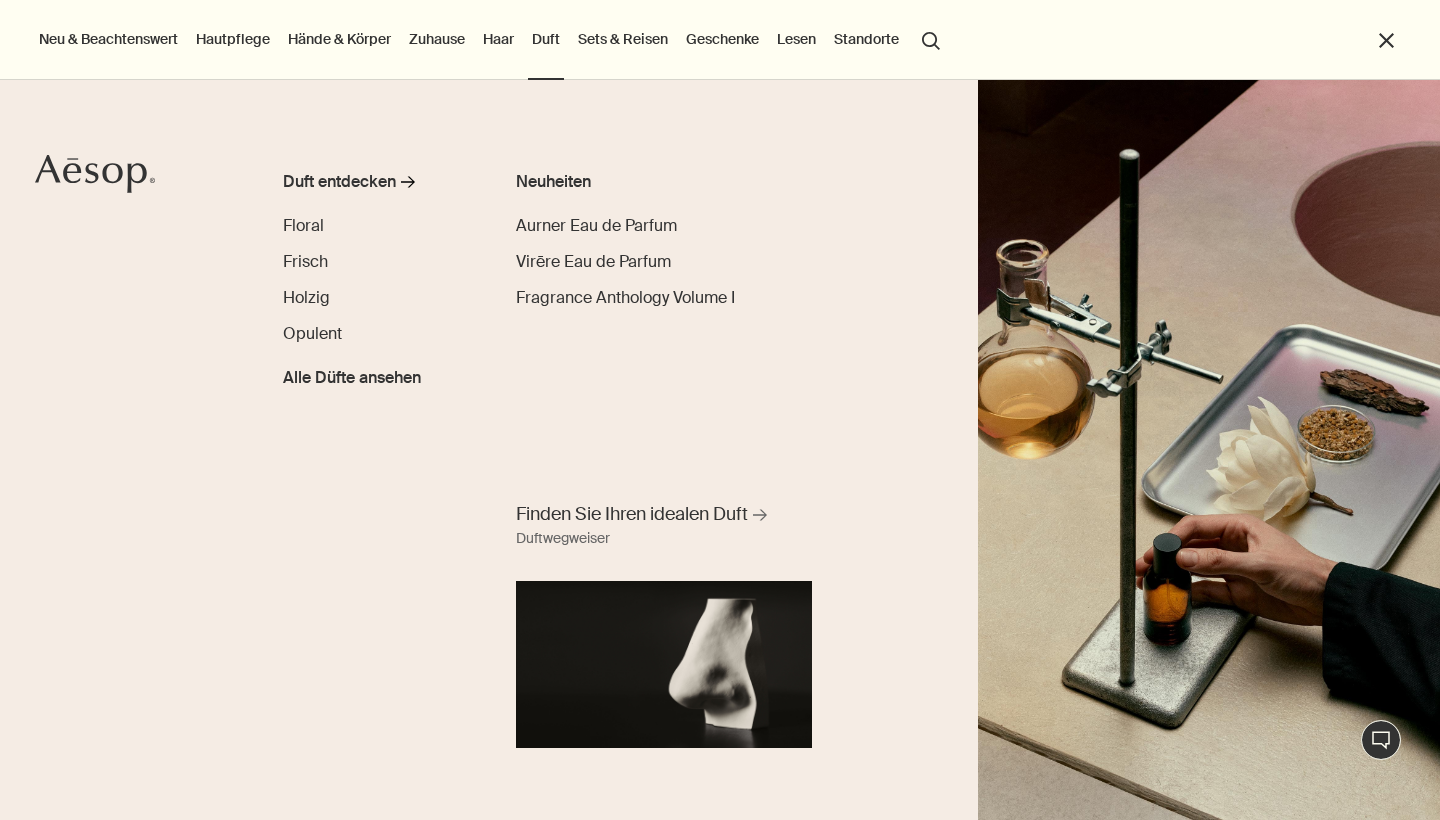click on "Haar" at bounding box center [498, 39] 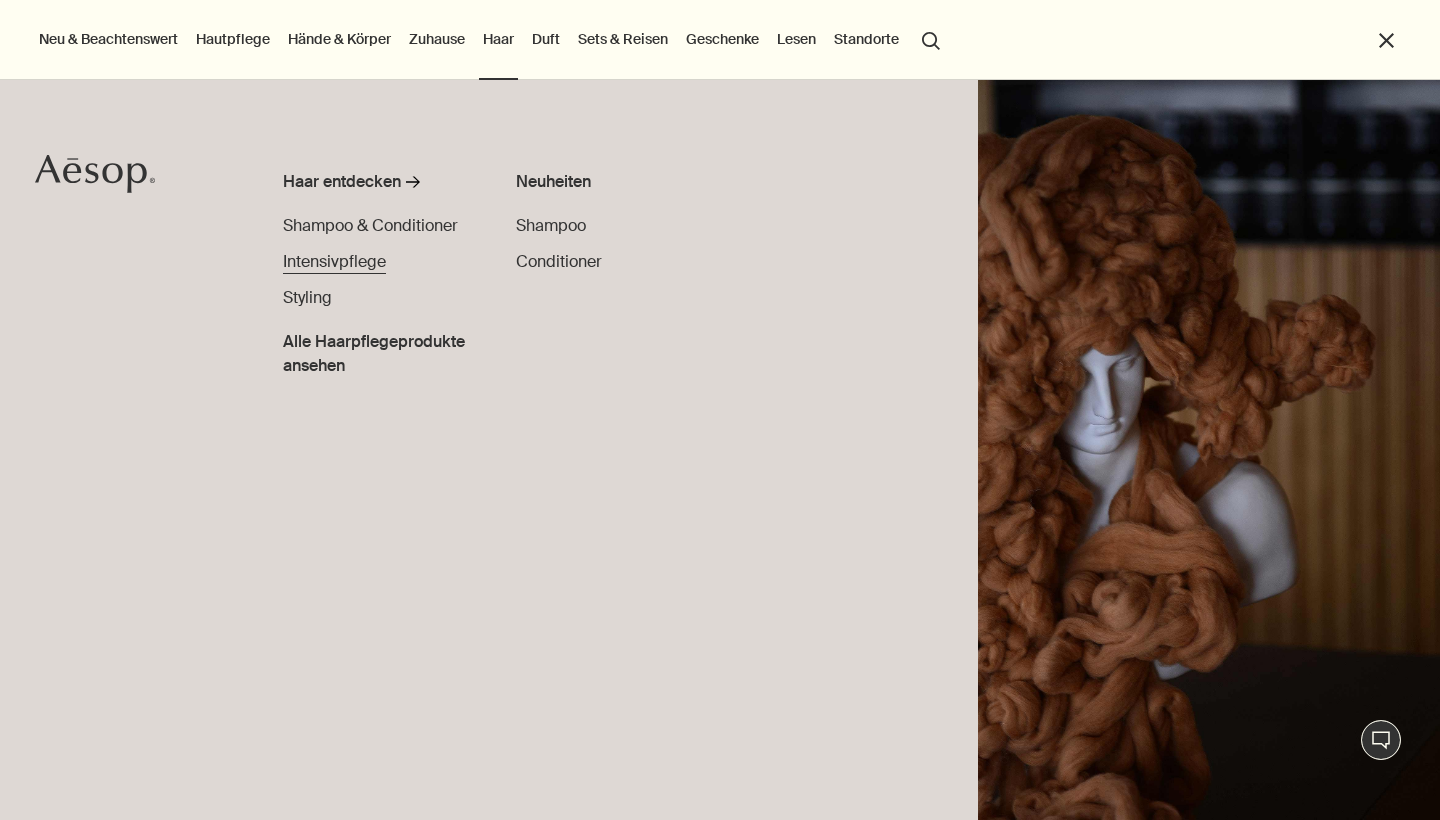 click on "Intensivpflege" at bounding box center [334, 261] 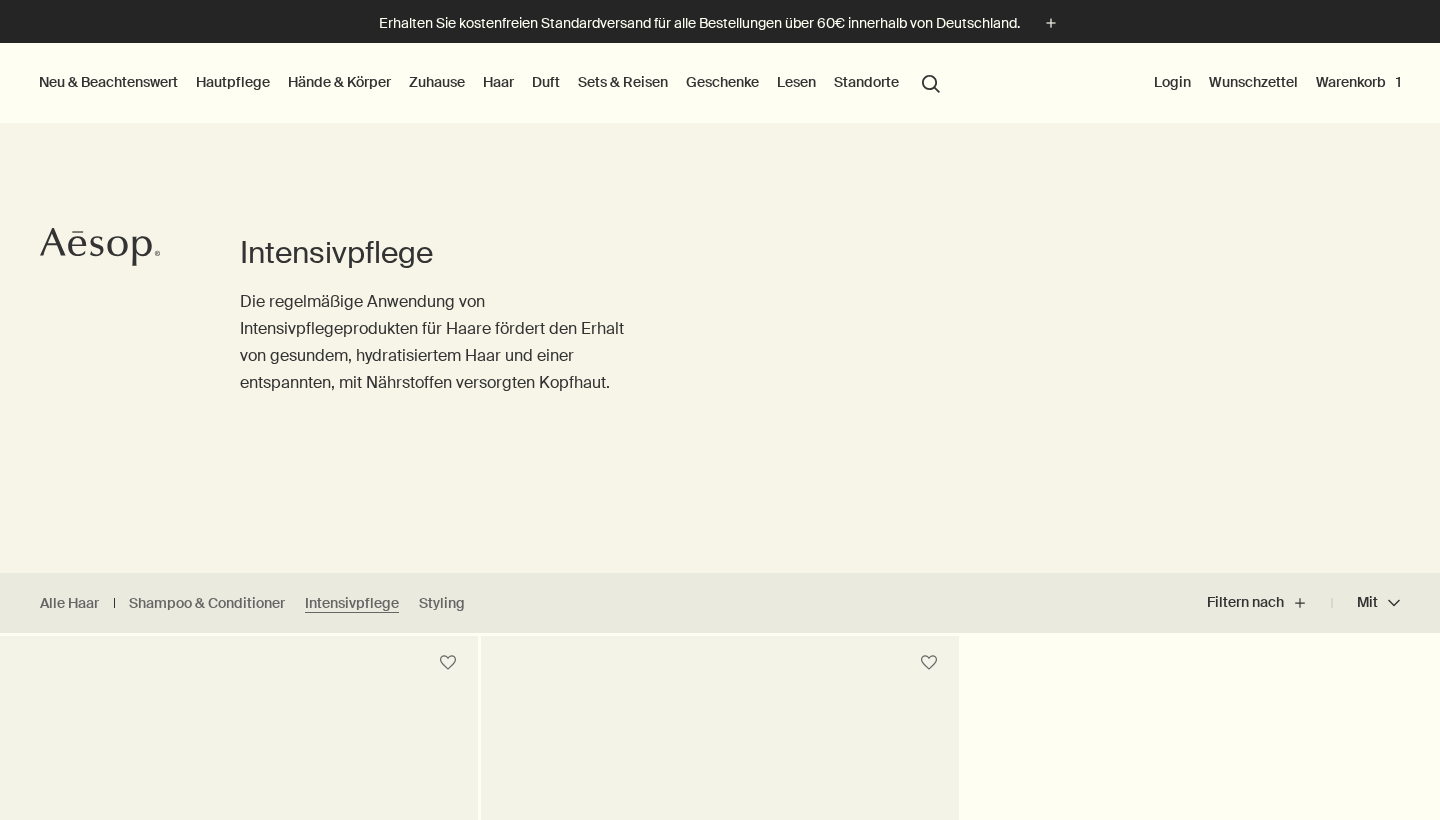 scroll, scrollTop: 67, scrollLeft: 0, axis: vertical 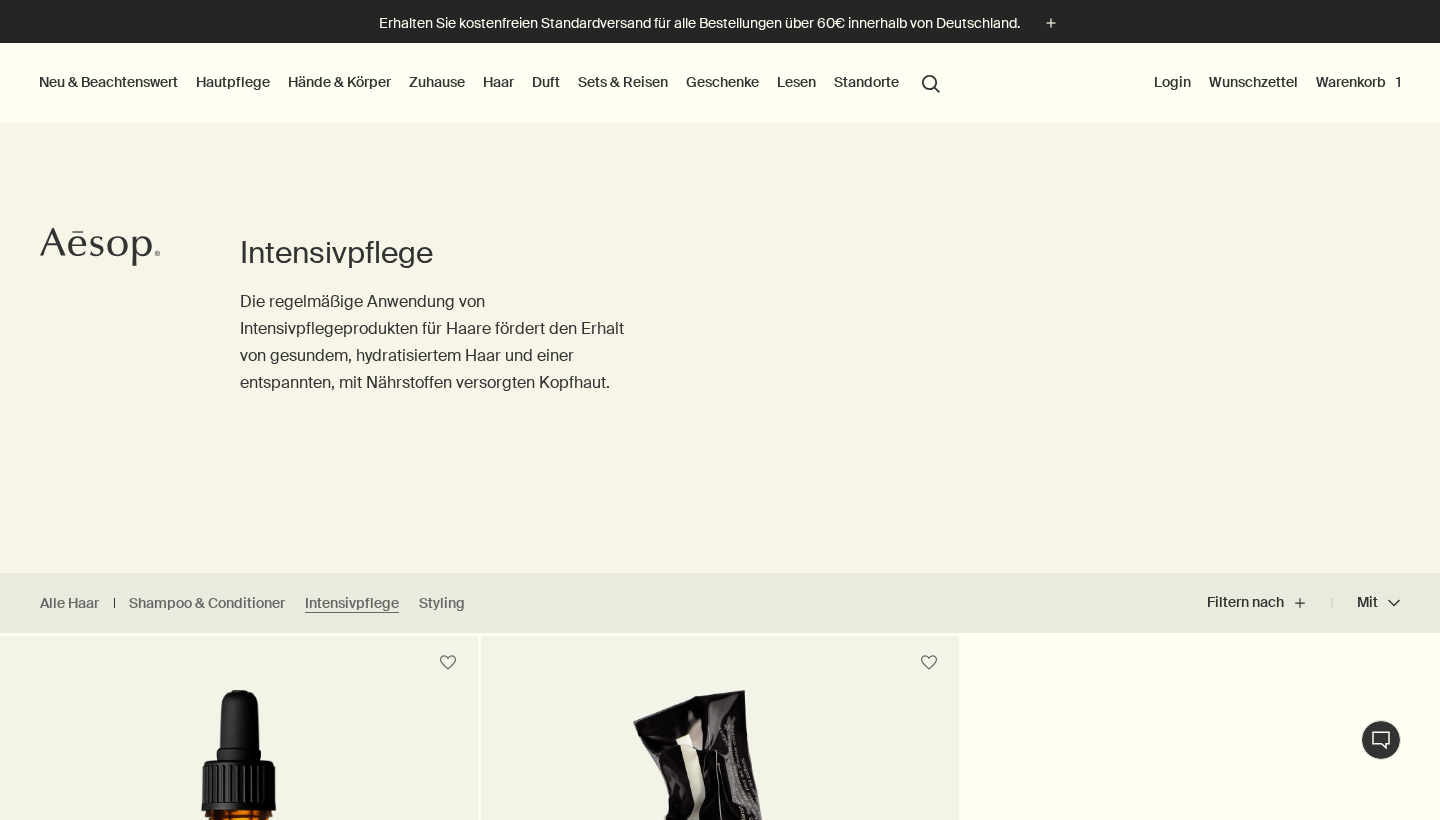 click on "Sets & Reisen" at bounding box center [623, 82] 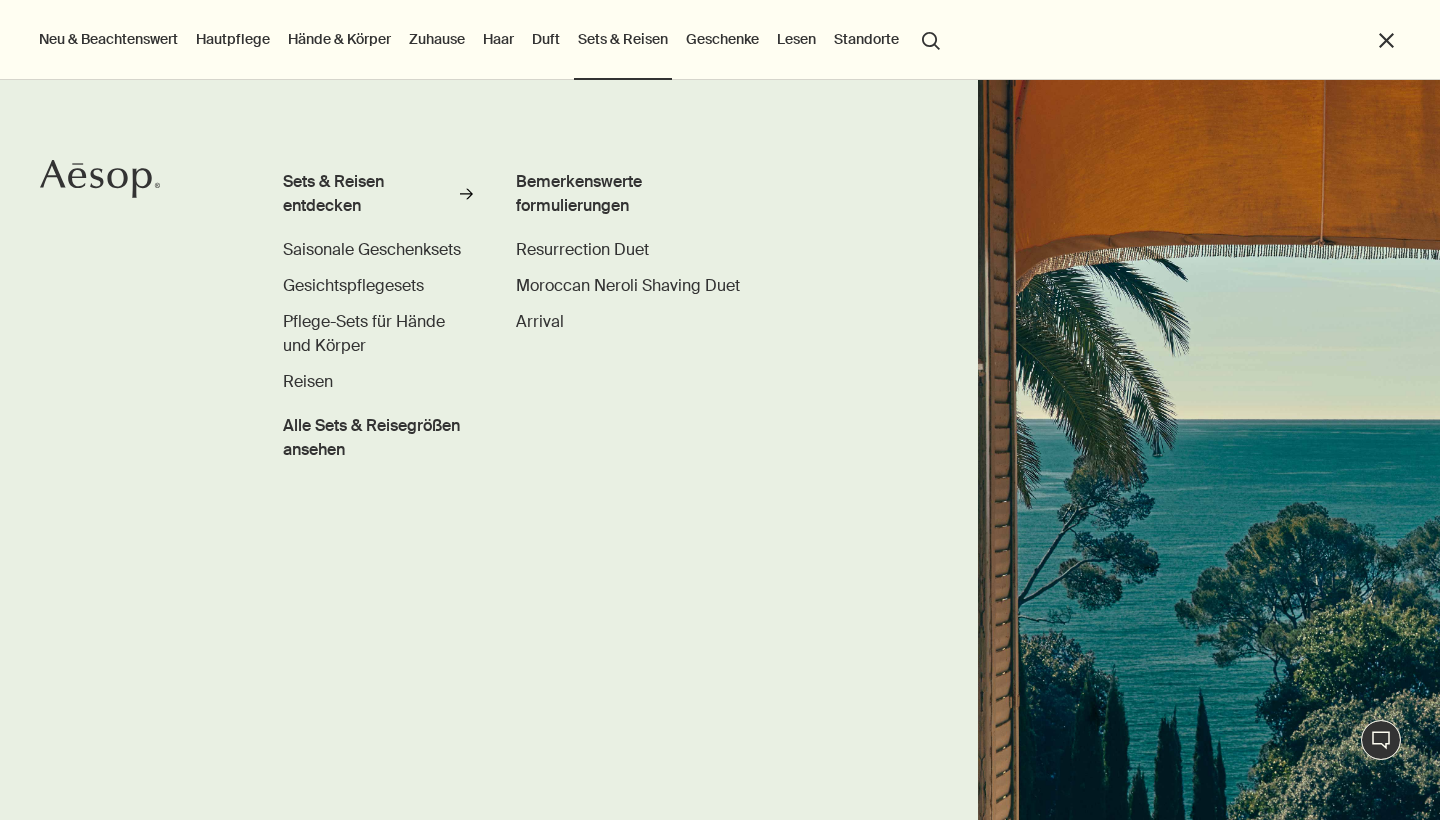 click on "Haar" at bounding box center (498, 39) 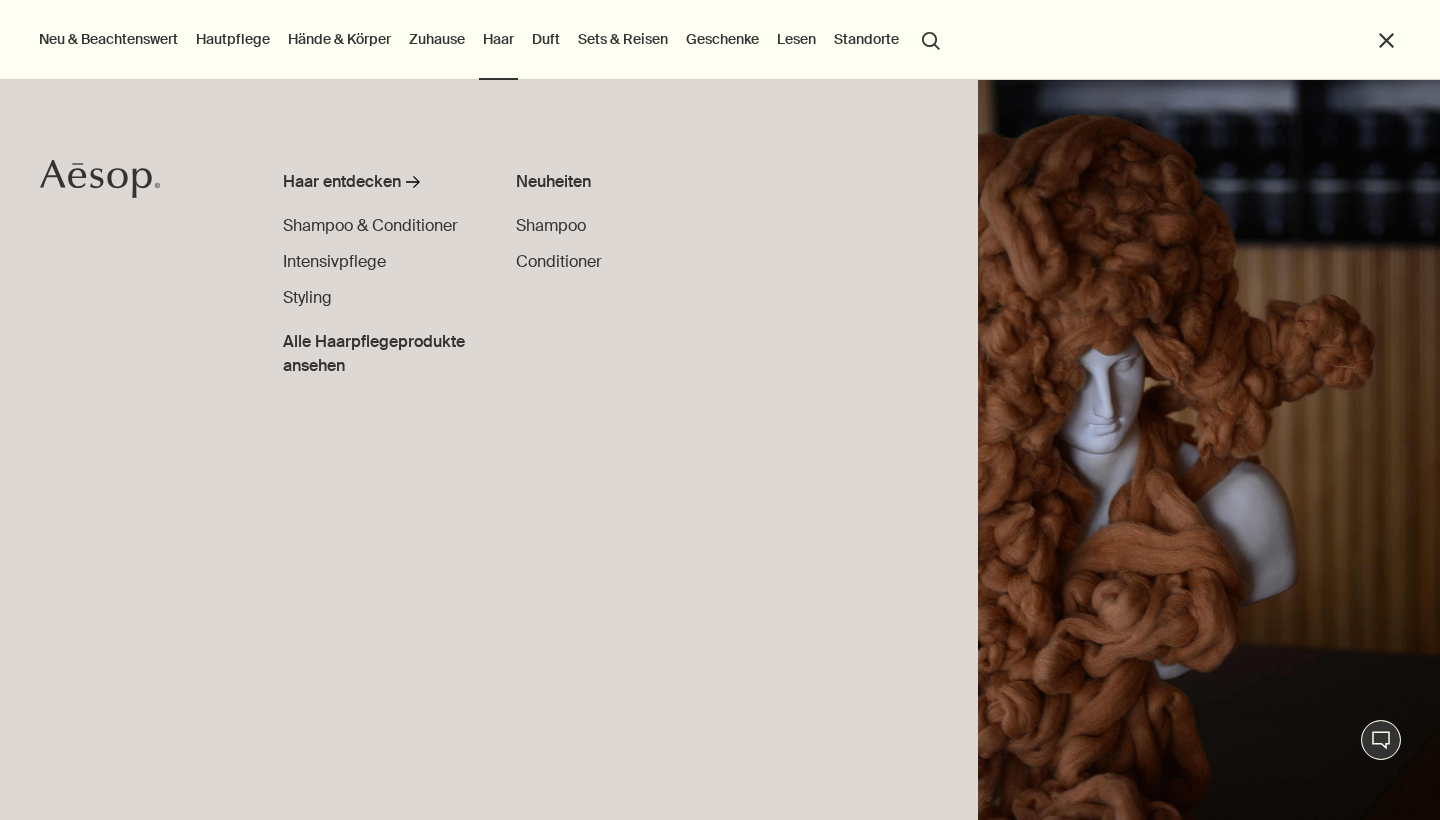 click on "Zuhause" at bounding box center (437, 39) 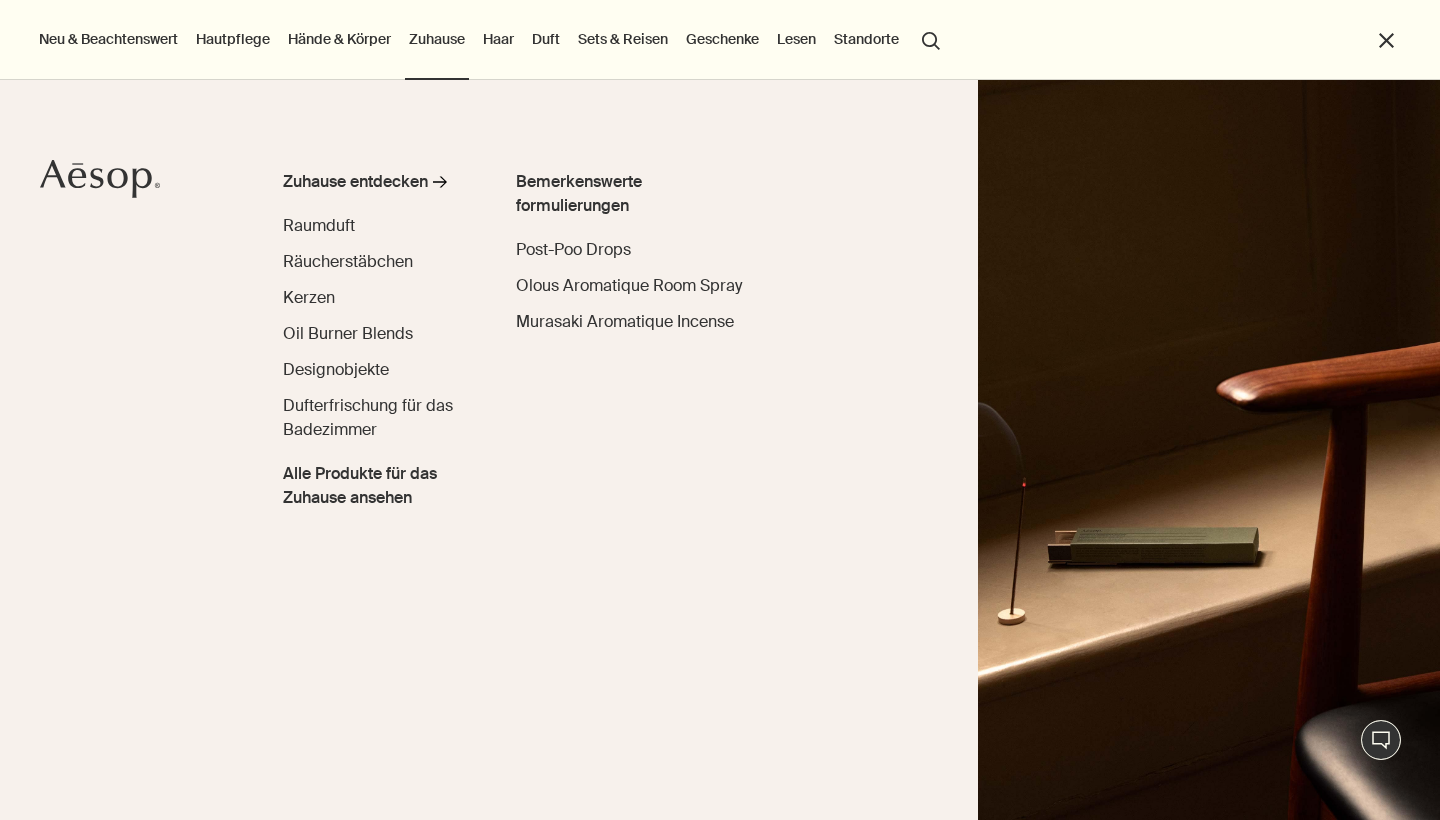 click on "Haar" at bounding box center [498, 39] 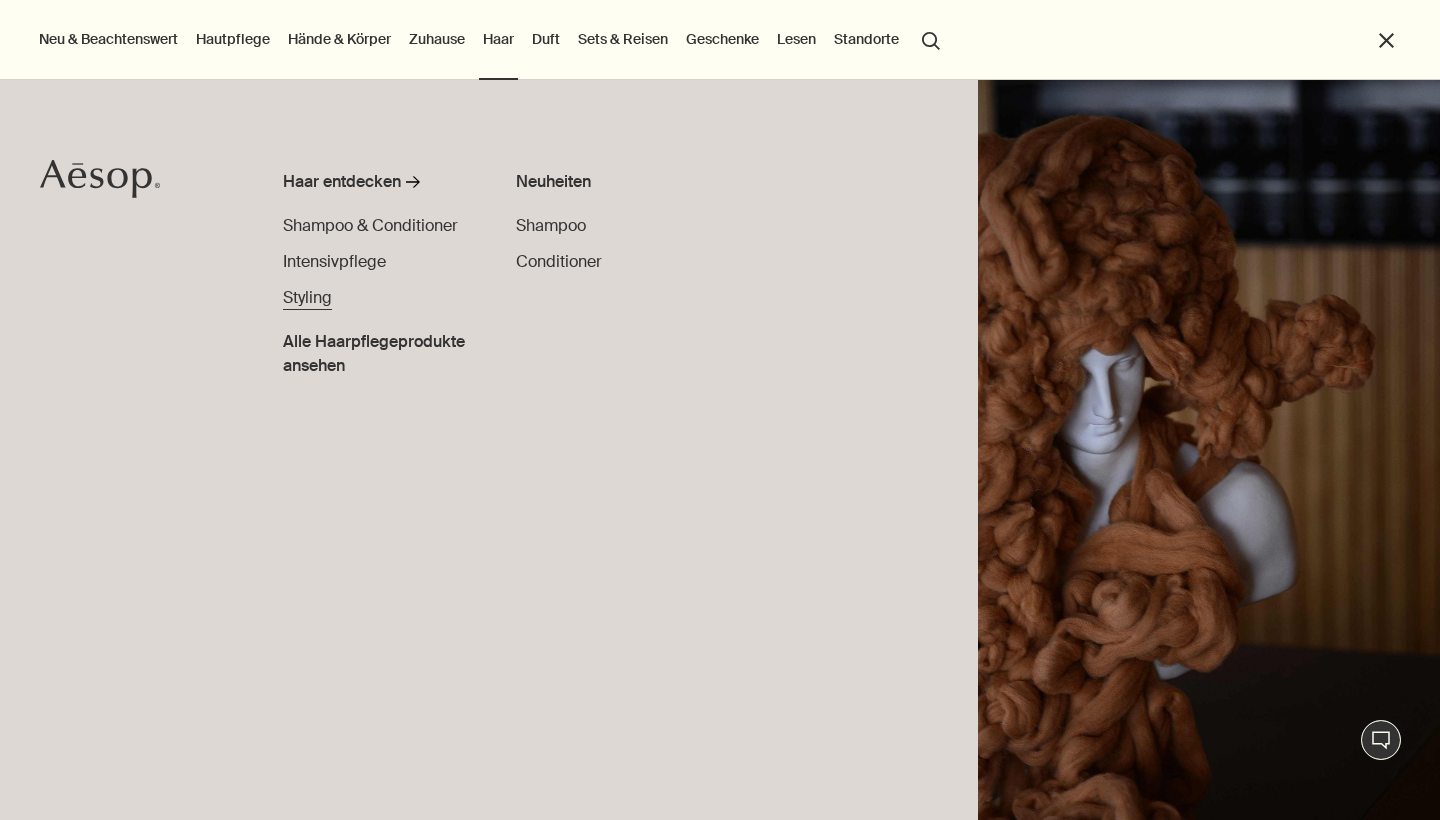 click on "Styling" at bounding box center [307, 297] 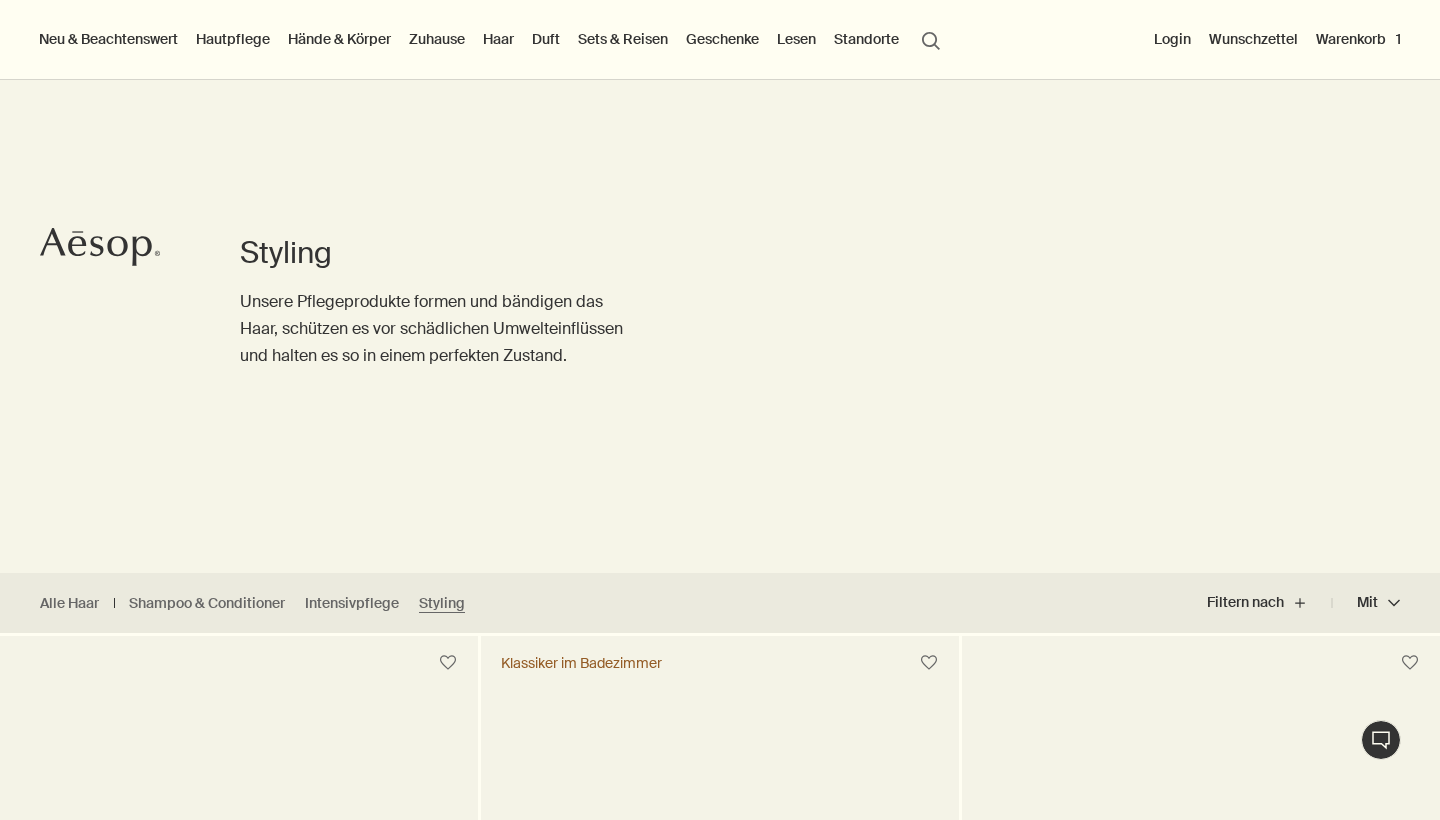 scroll, scrollTop: 663, scrollLeft: 0, axis: vertical 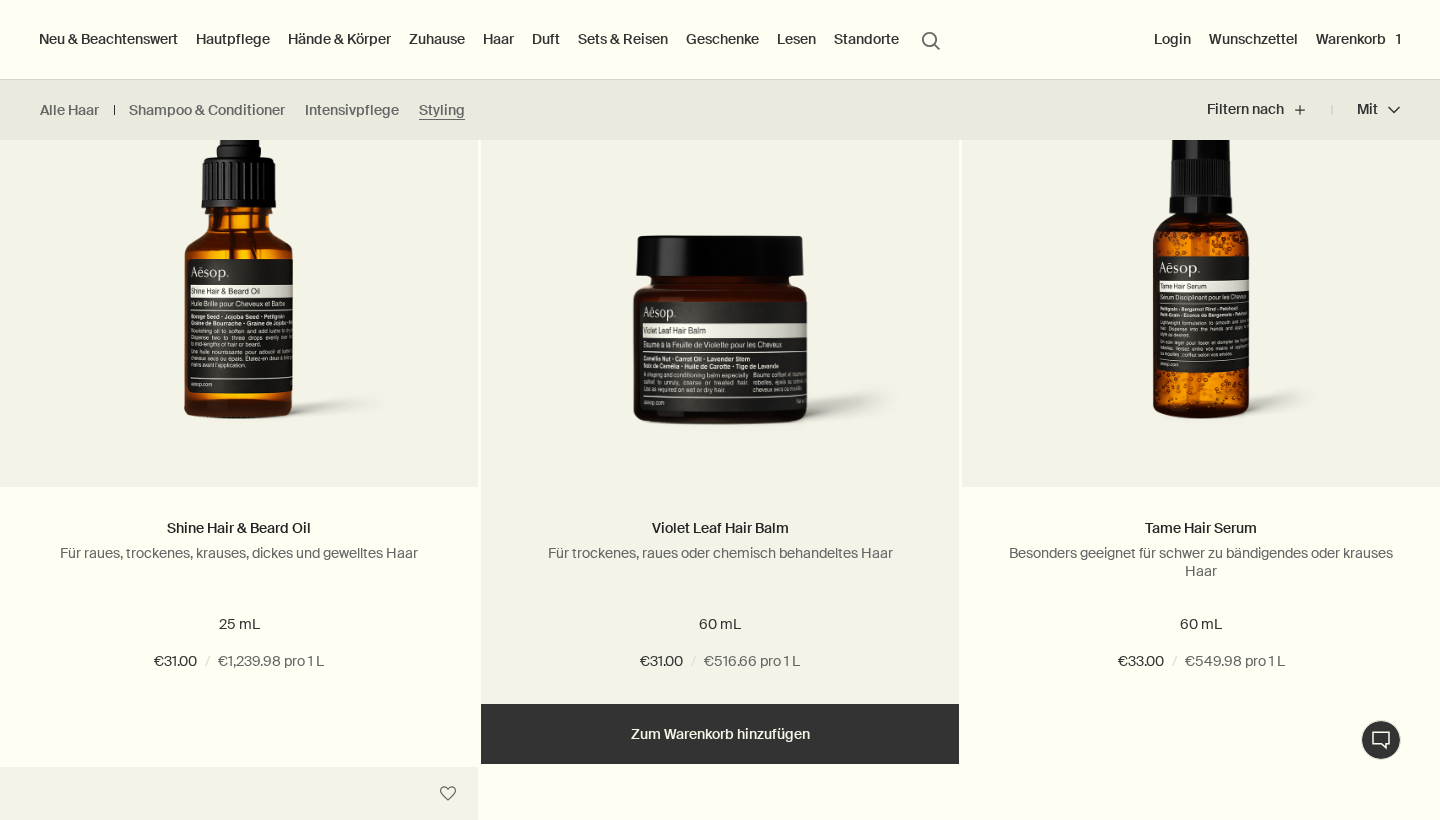 click at bounding box center (720, 346) 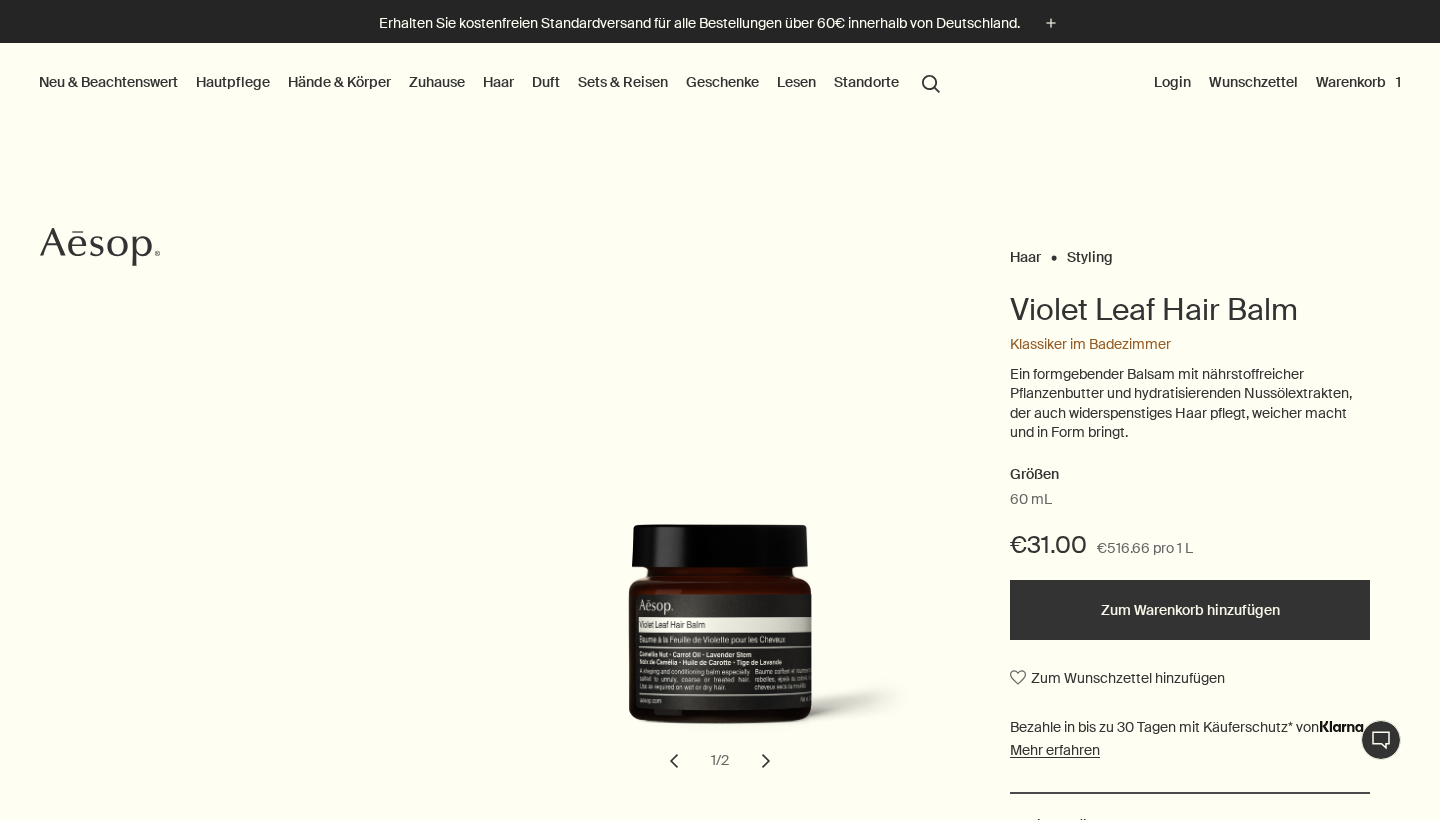 scroll, scrollTop: 0, scrollLeft: 0, axis: both 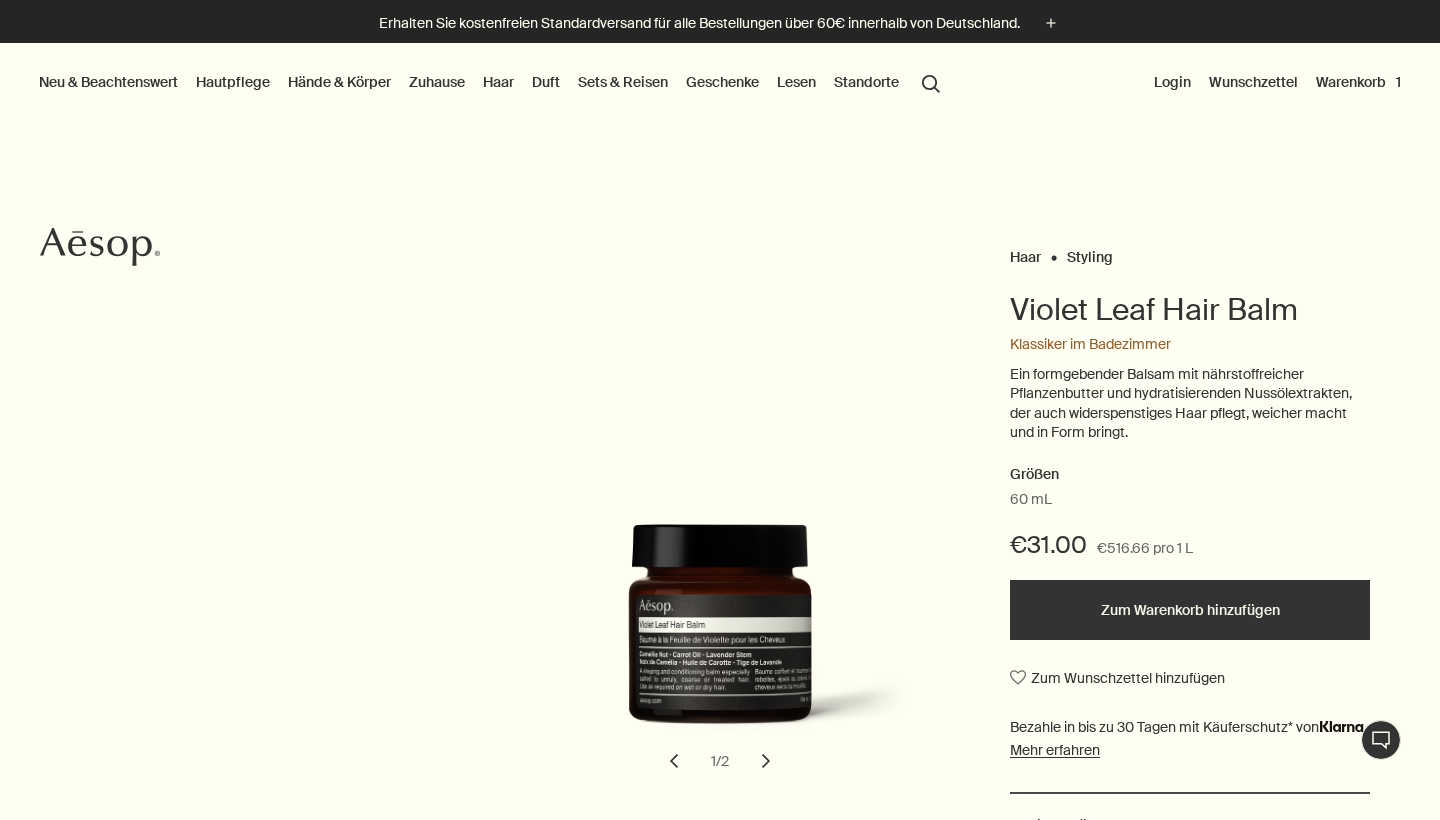 click on "chevron" at bounding box center [766, 761] 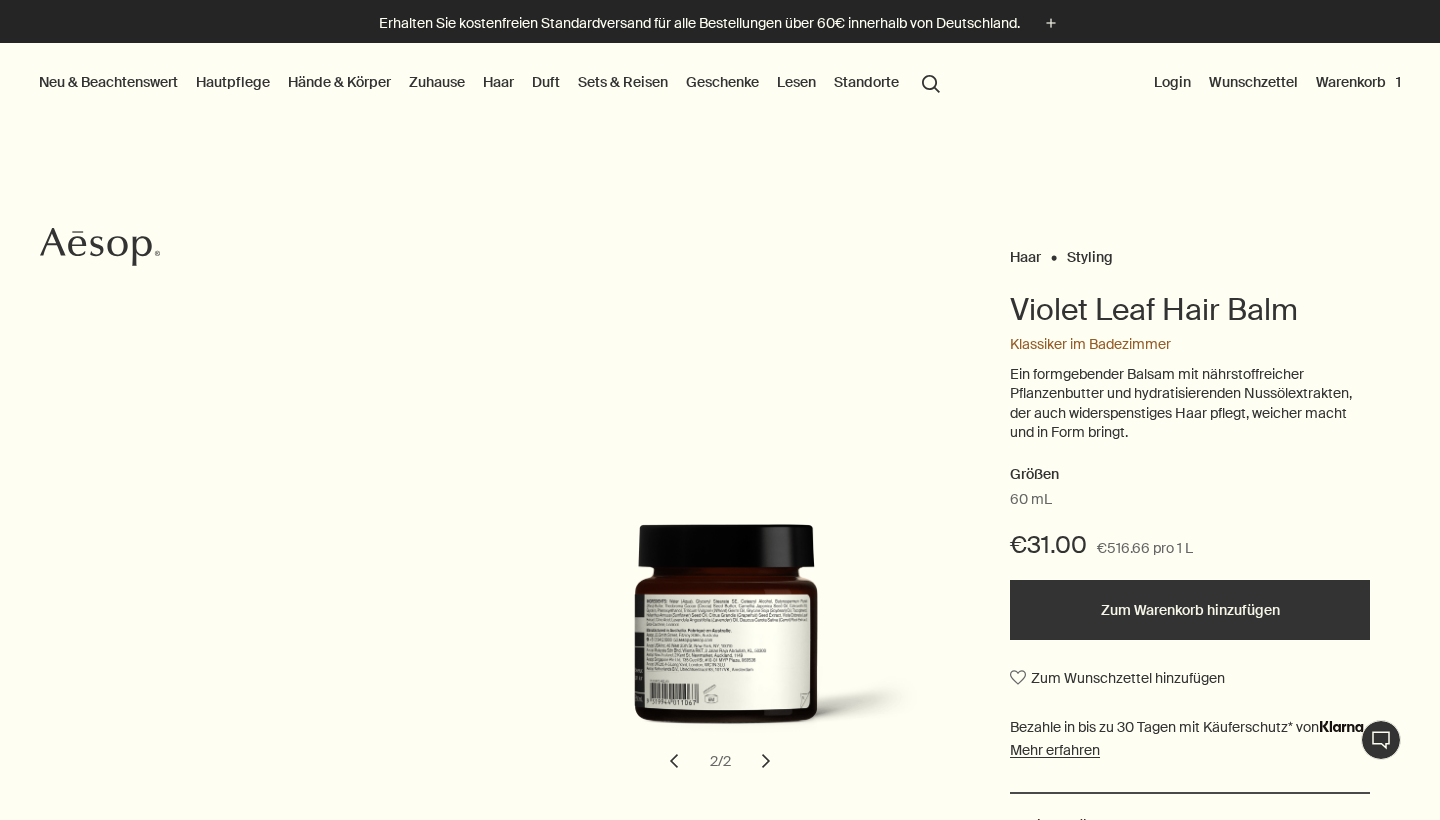 click on "chevron" at bounding box center (674, 761) 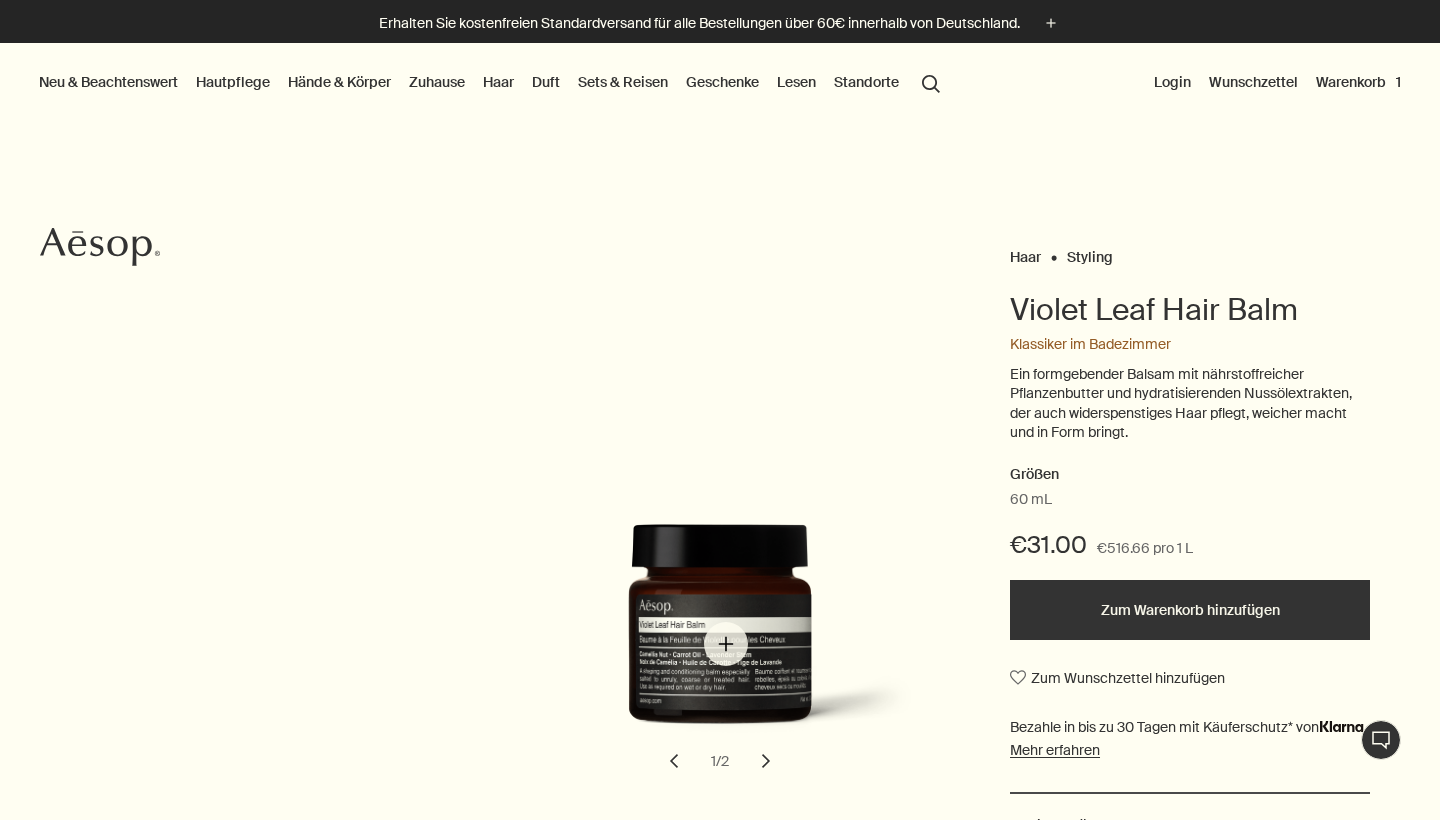 click at bounding box center [726, 640] 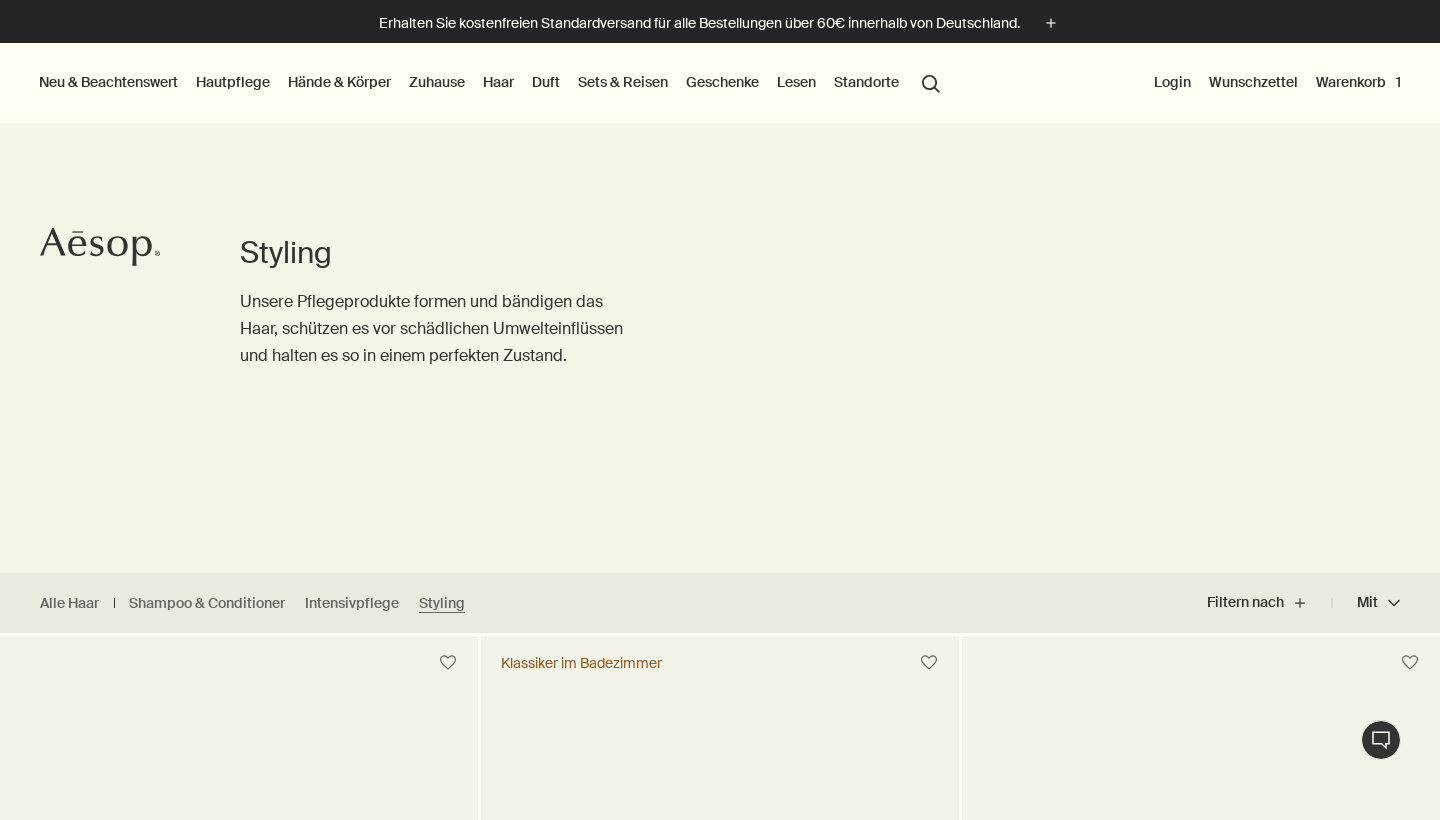 scroll, scrollTop: 0, scrollLeft: 0, axis: both 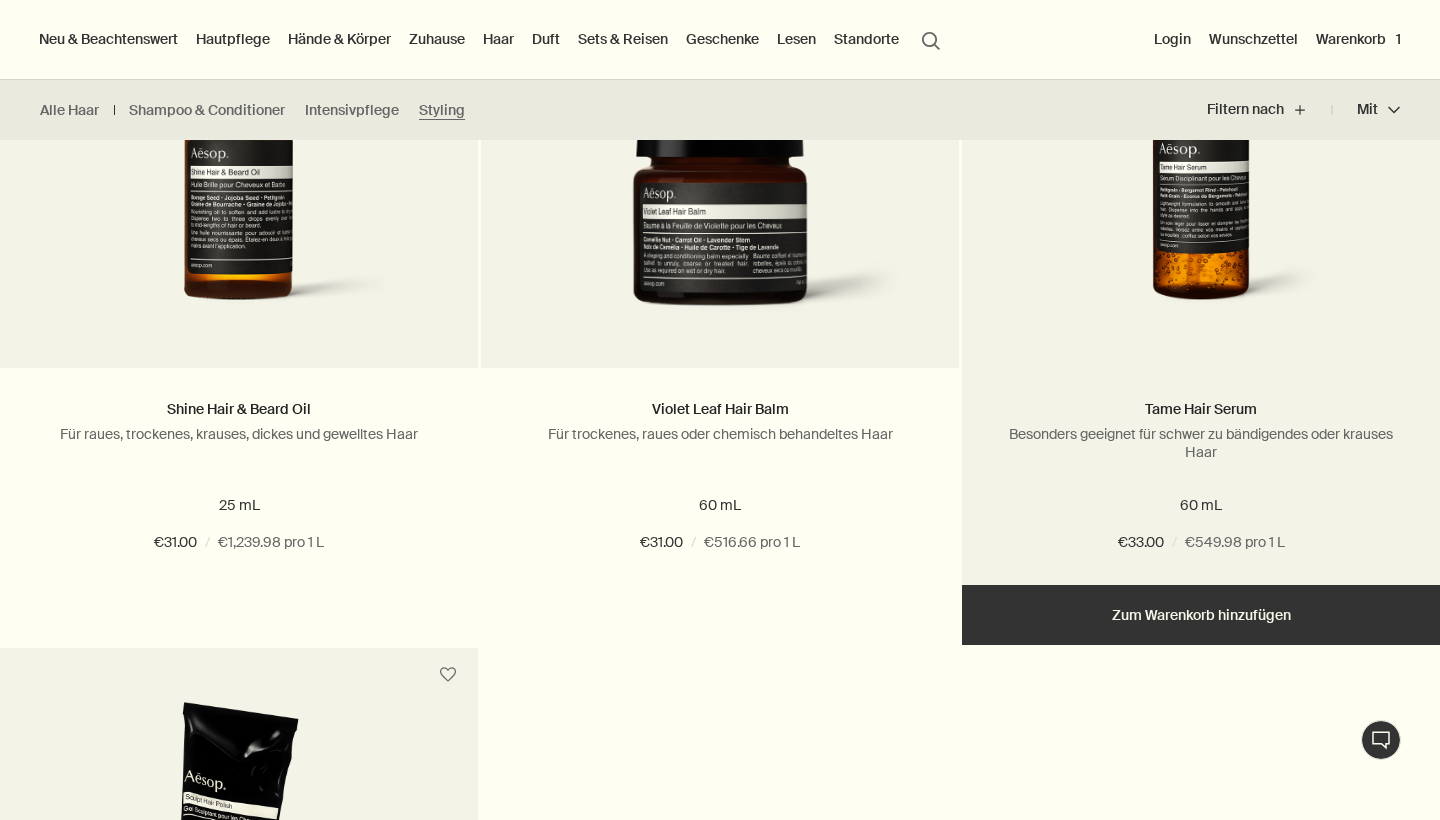 click at bounding box center [1200, 153] 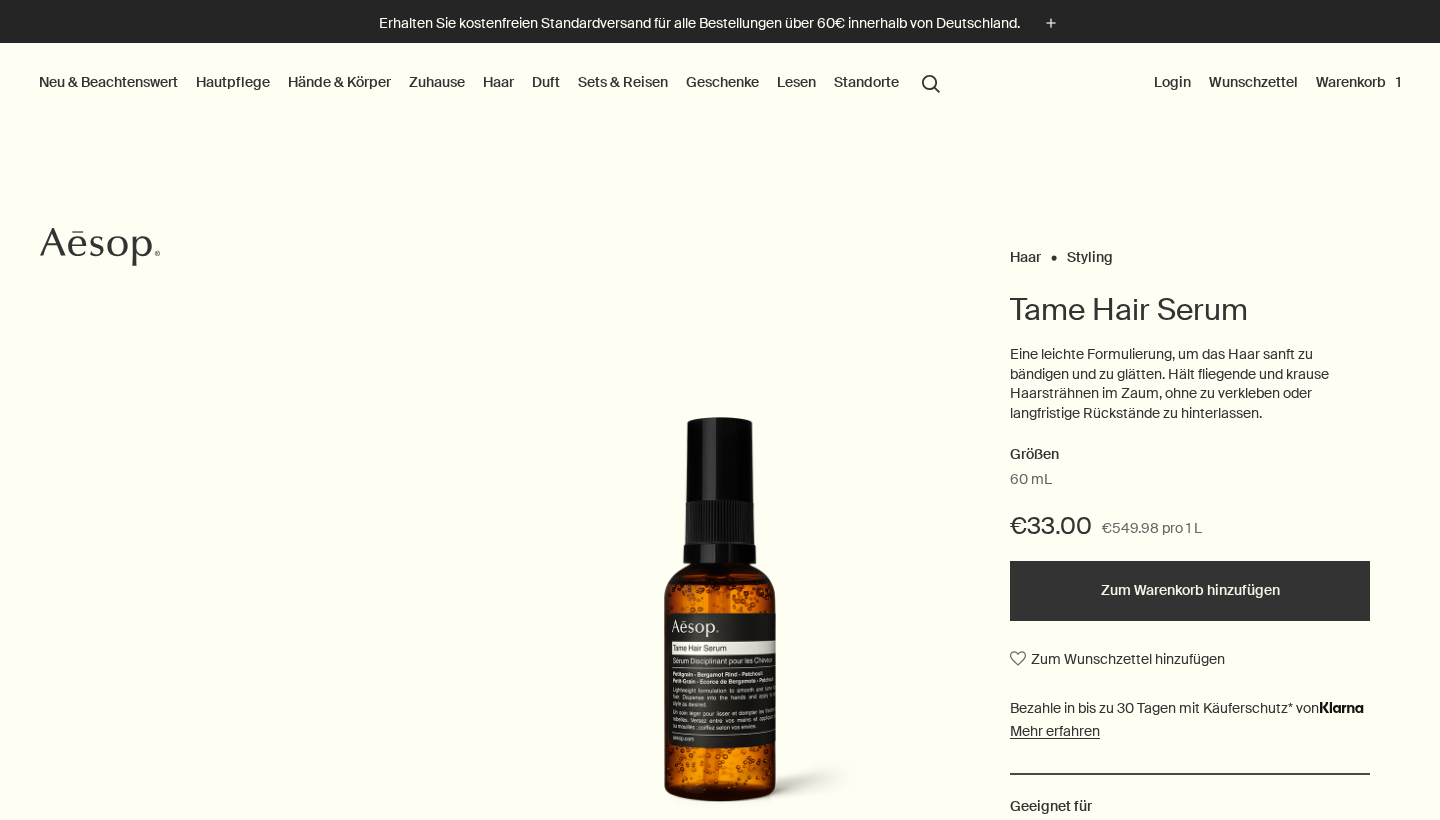 scroll, scrollTop: 0, scrollLeft: 0, axis: both 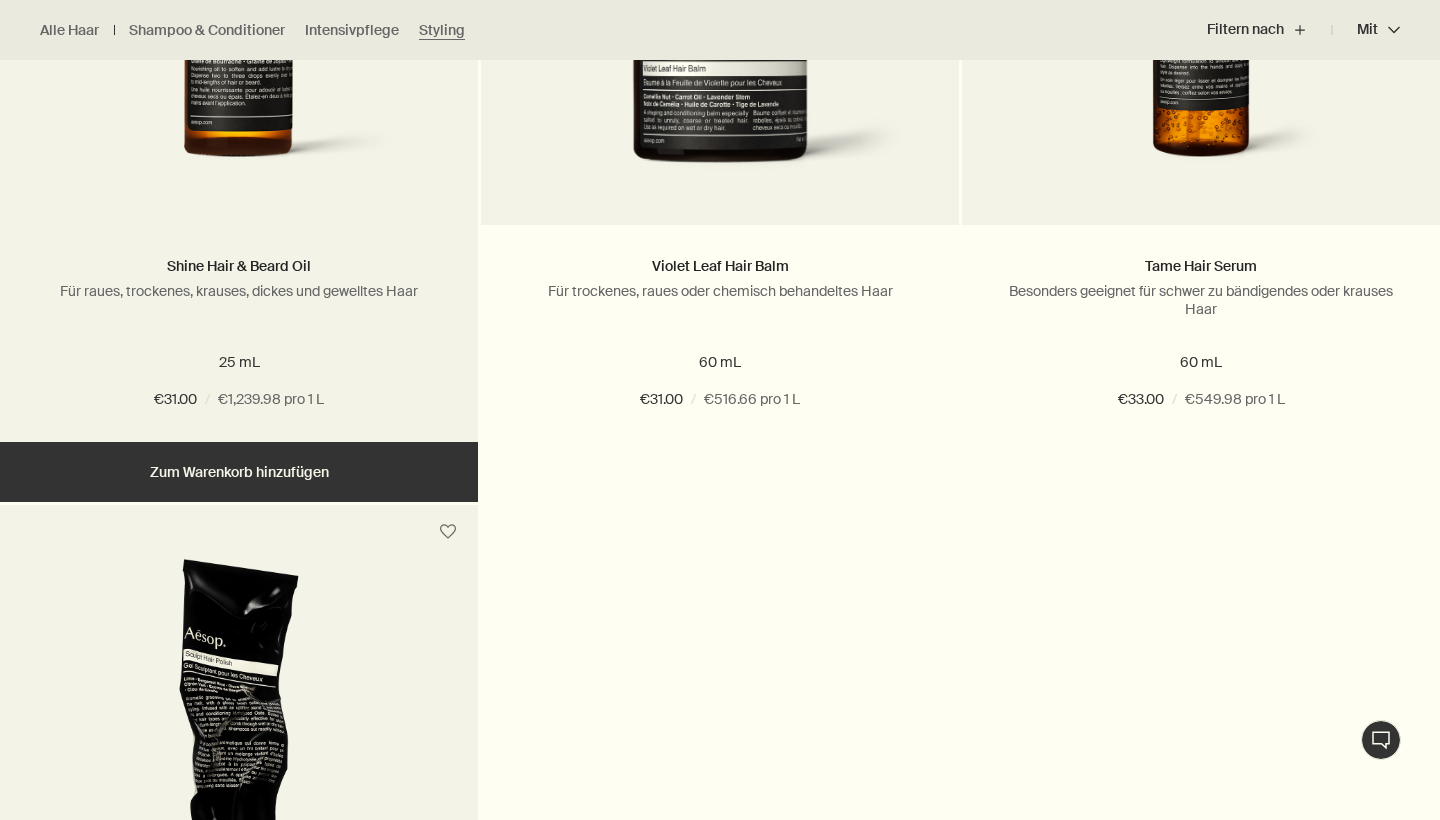 click at bounding box center [238, 10] 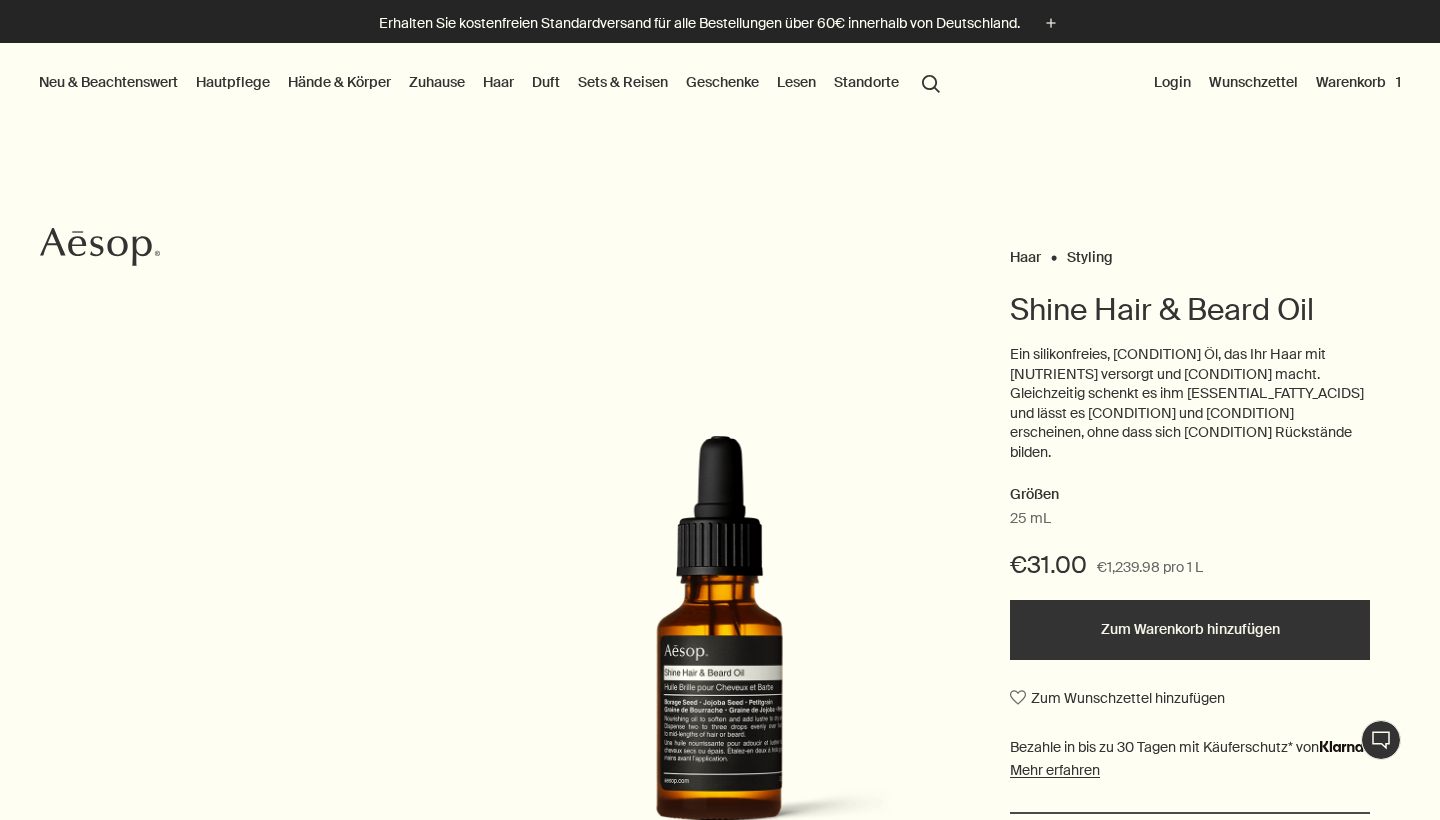 scroll, scrollTop: 0, scrollLeft: 0, axis: both 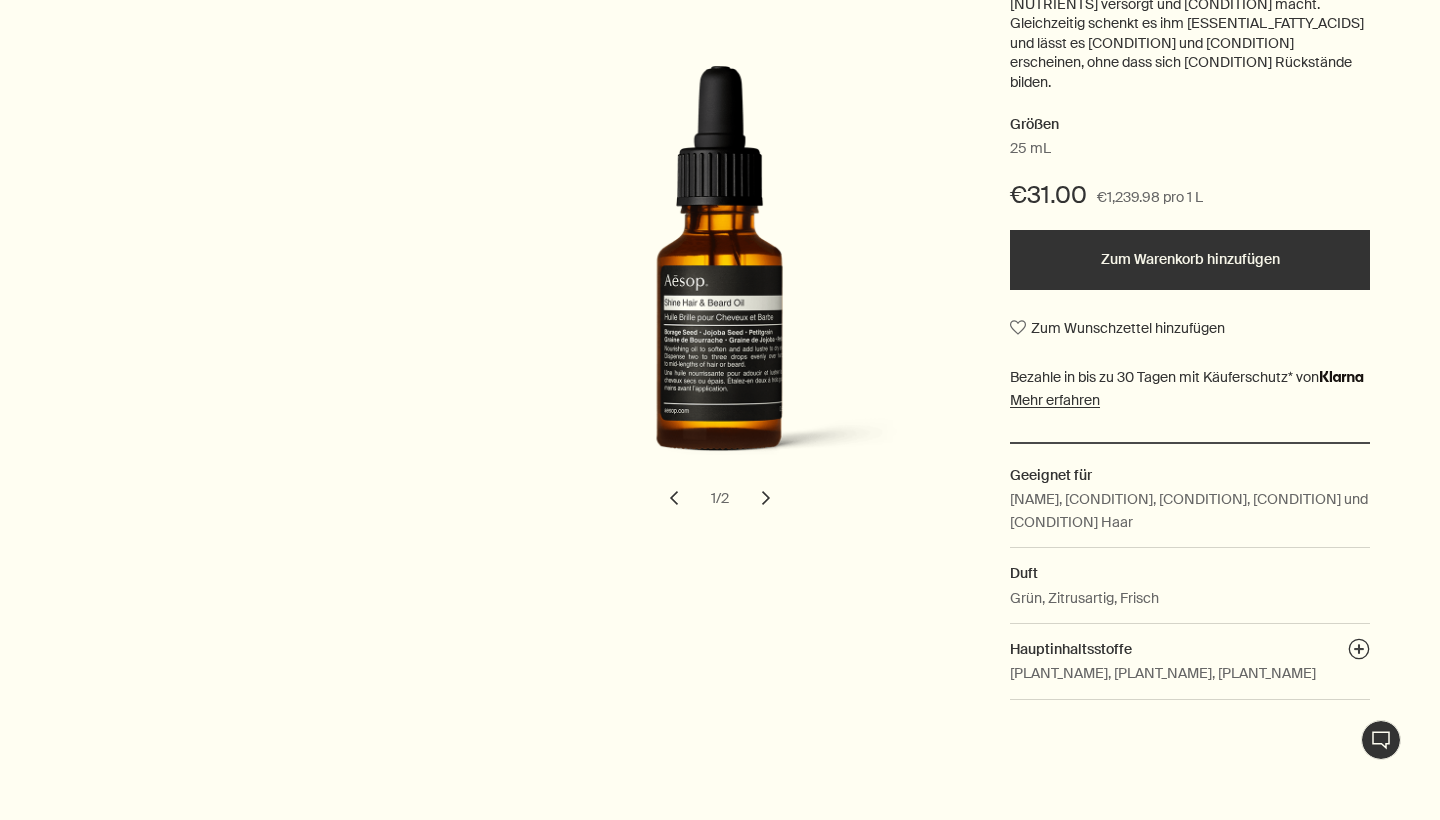 click on "chevron" at bounding box center (766, 498) 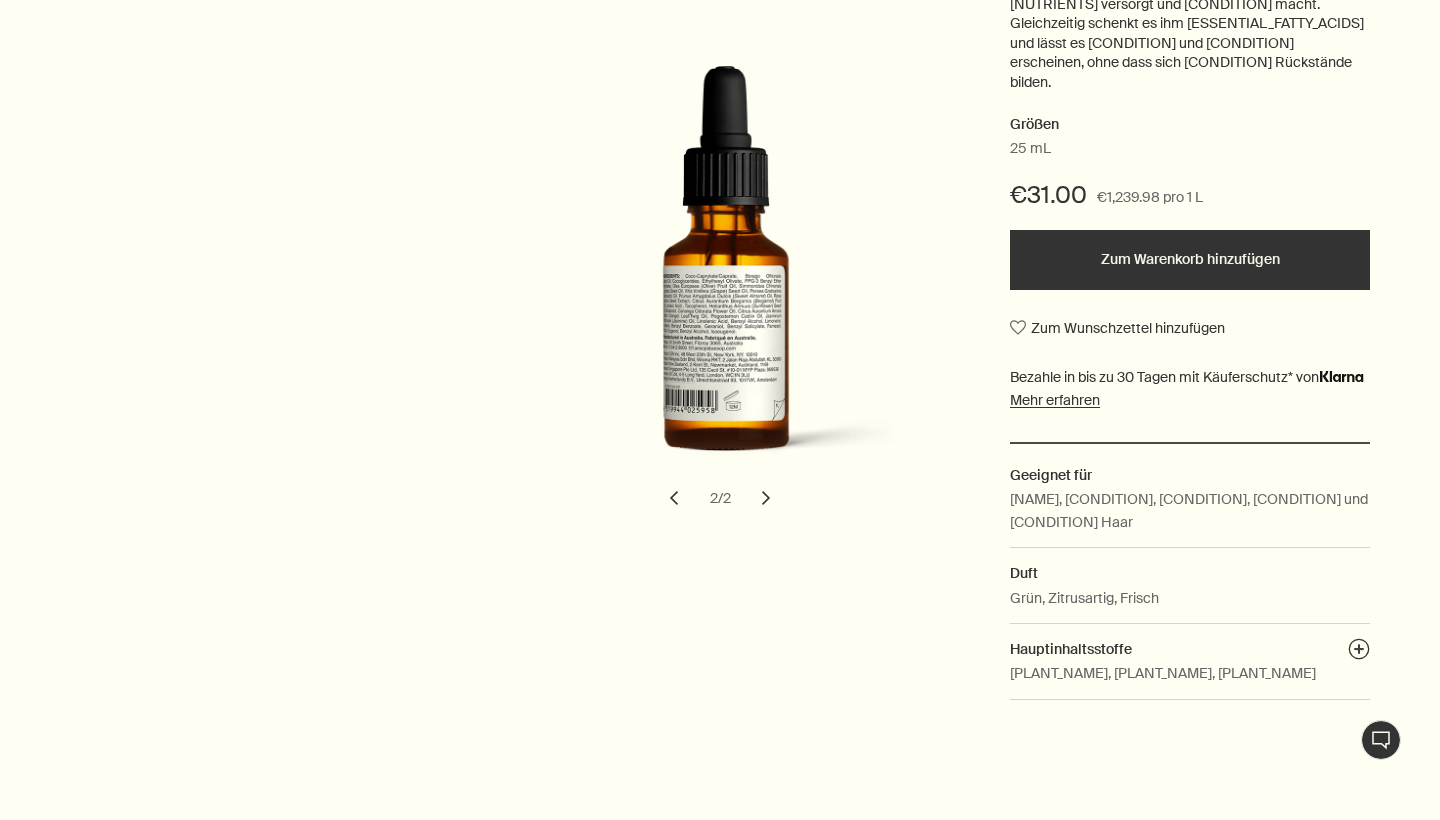 click on "chevron" at bounding box center [674, 498] 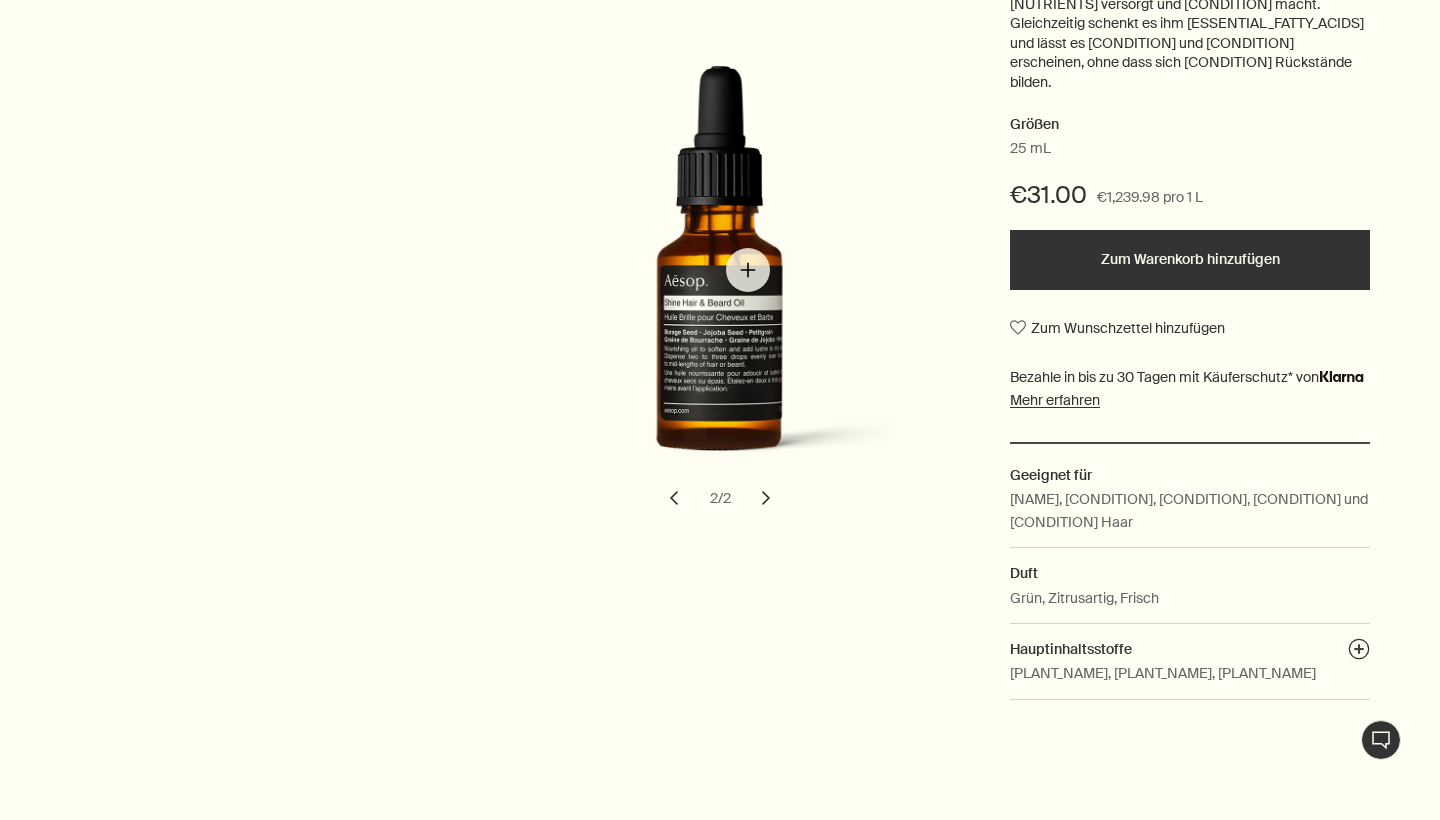 click at bounding box center [726, 280] 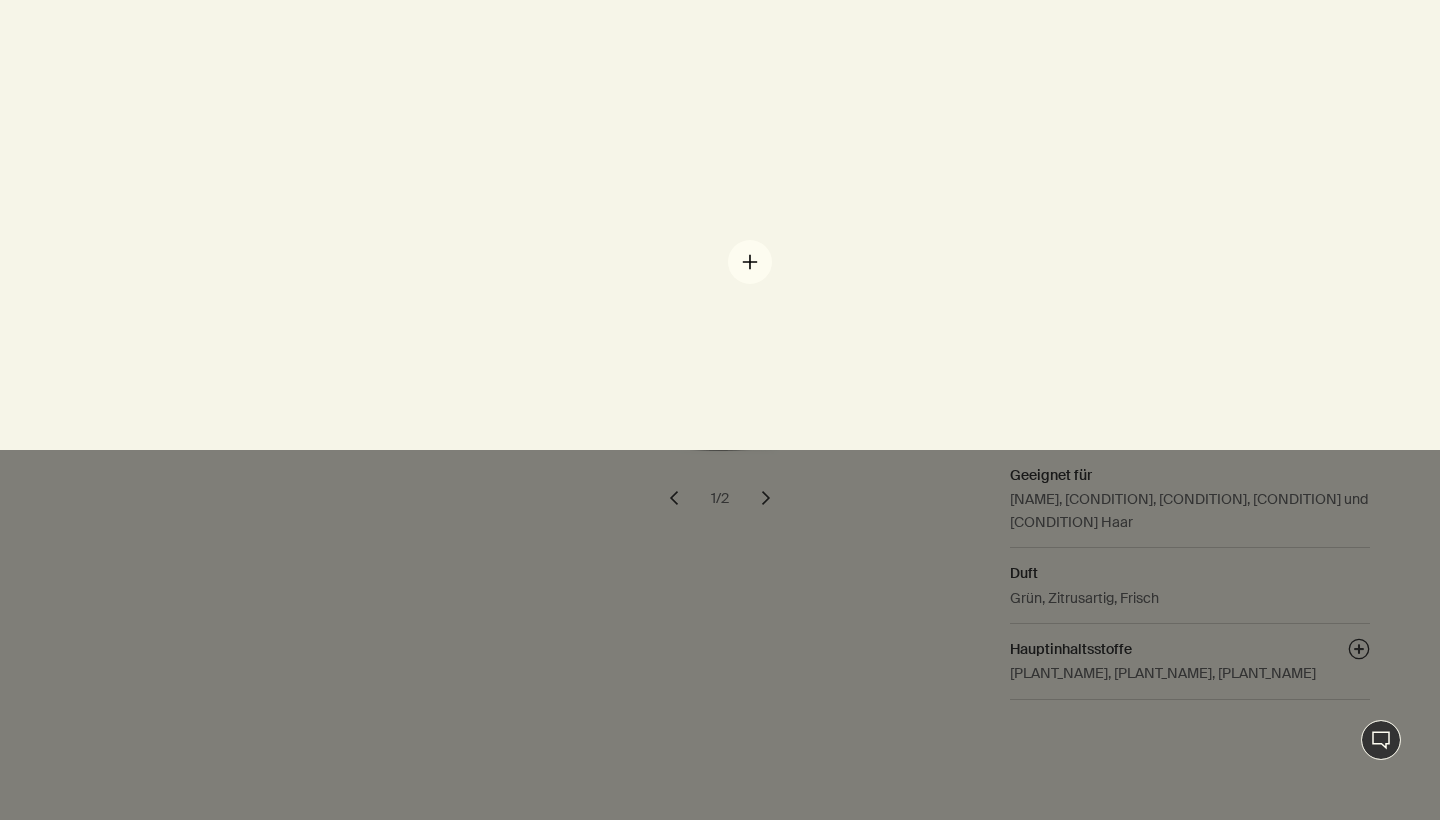 scroll, scrollTop: 0, scrollLeft: 0, axis: both 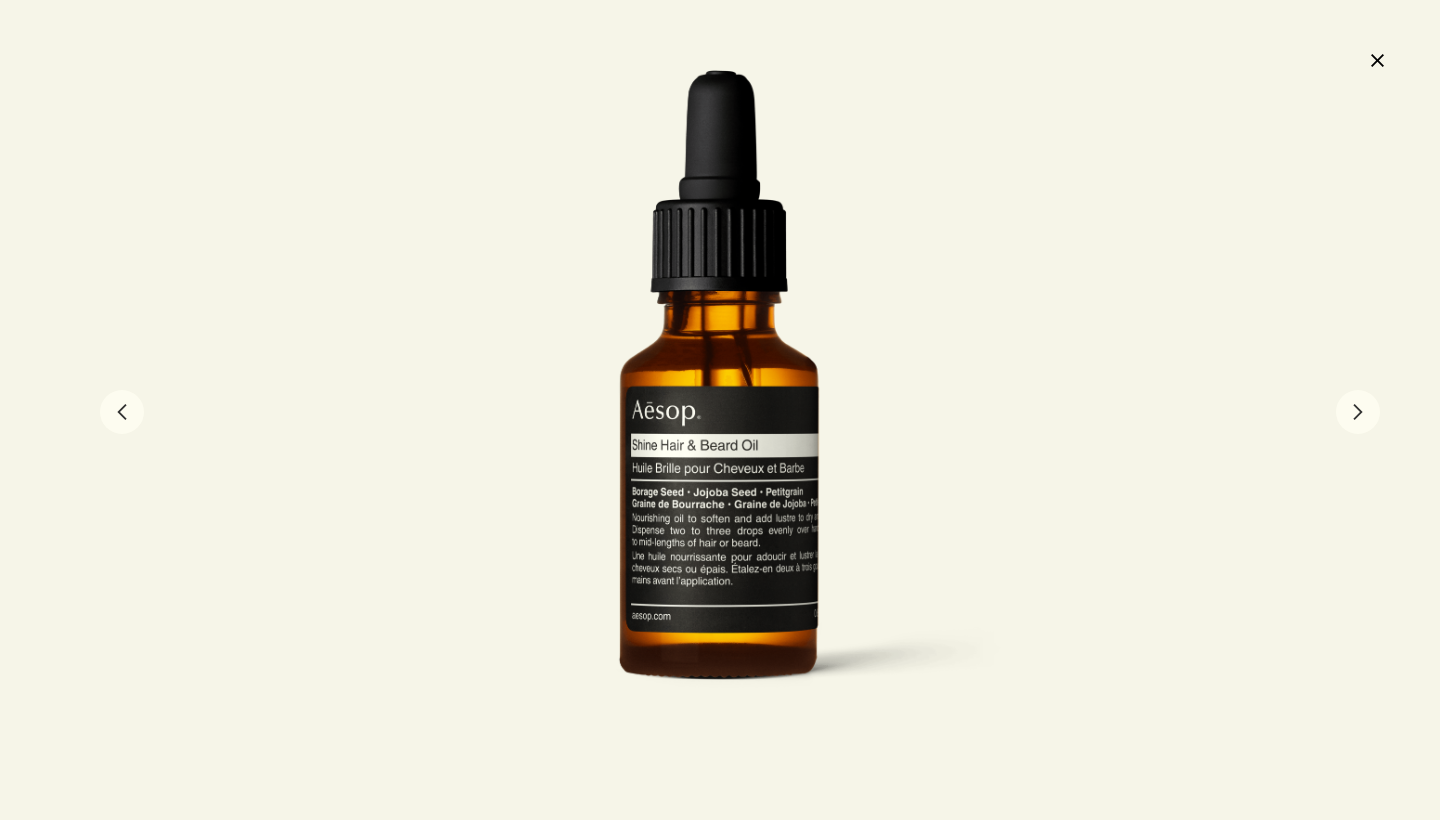click on "close" at bounding box center [1377, 60] 